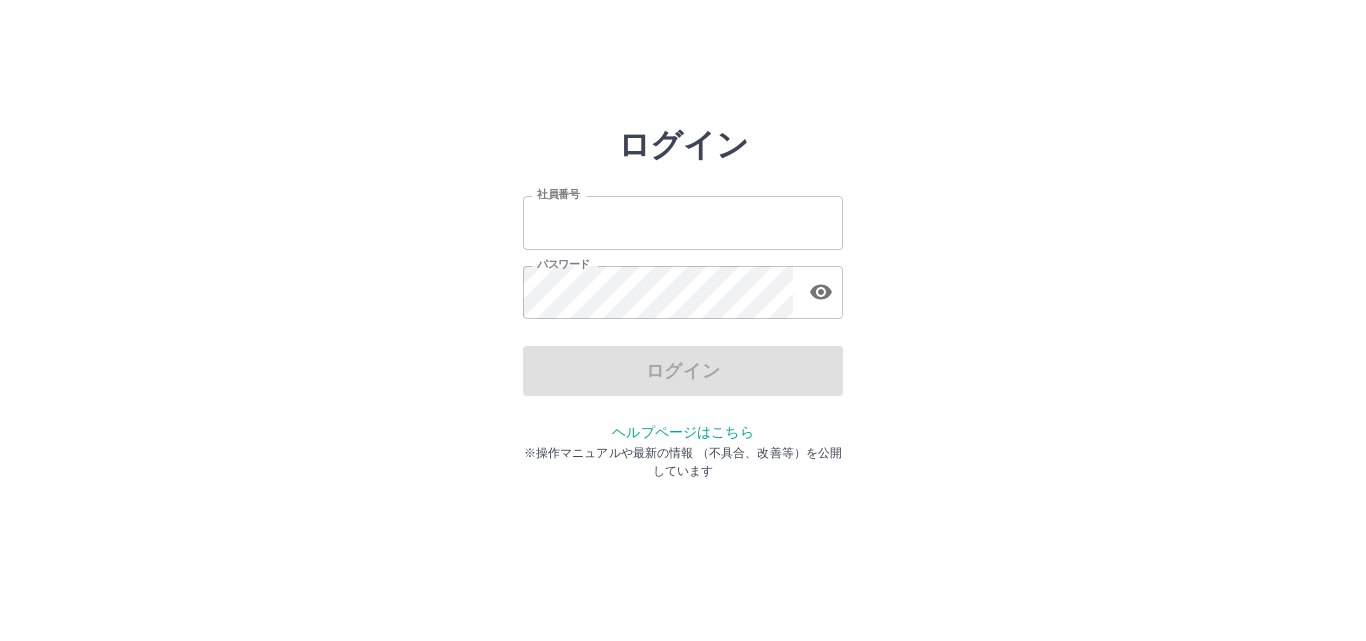 scroll, scrollTop: 0, scrollLeft: 0, axis: both 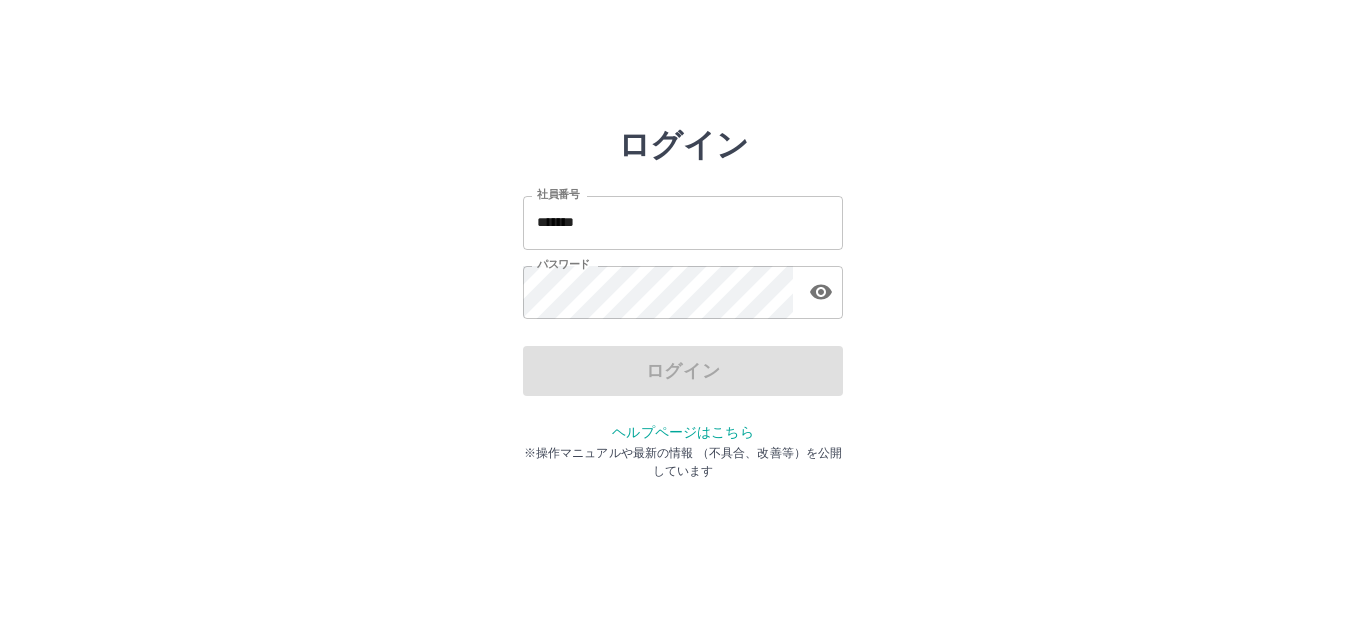 click on "*******" at bounding box center [683, 222] 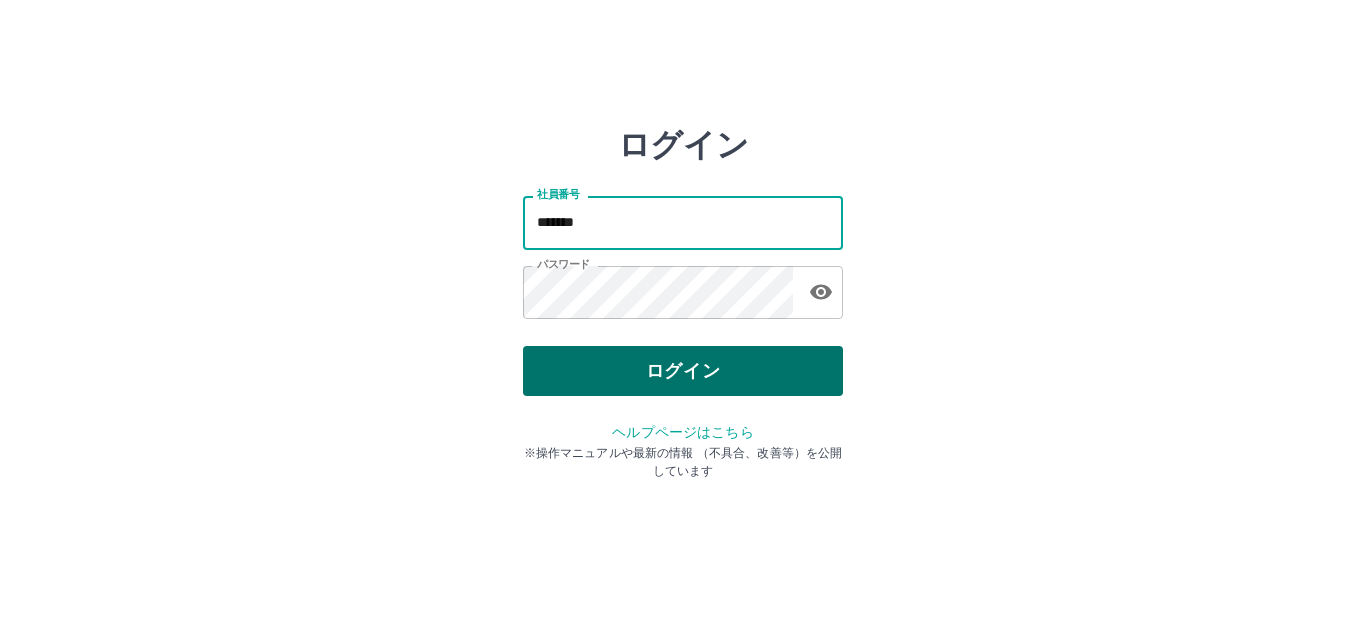 type on "*******" 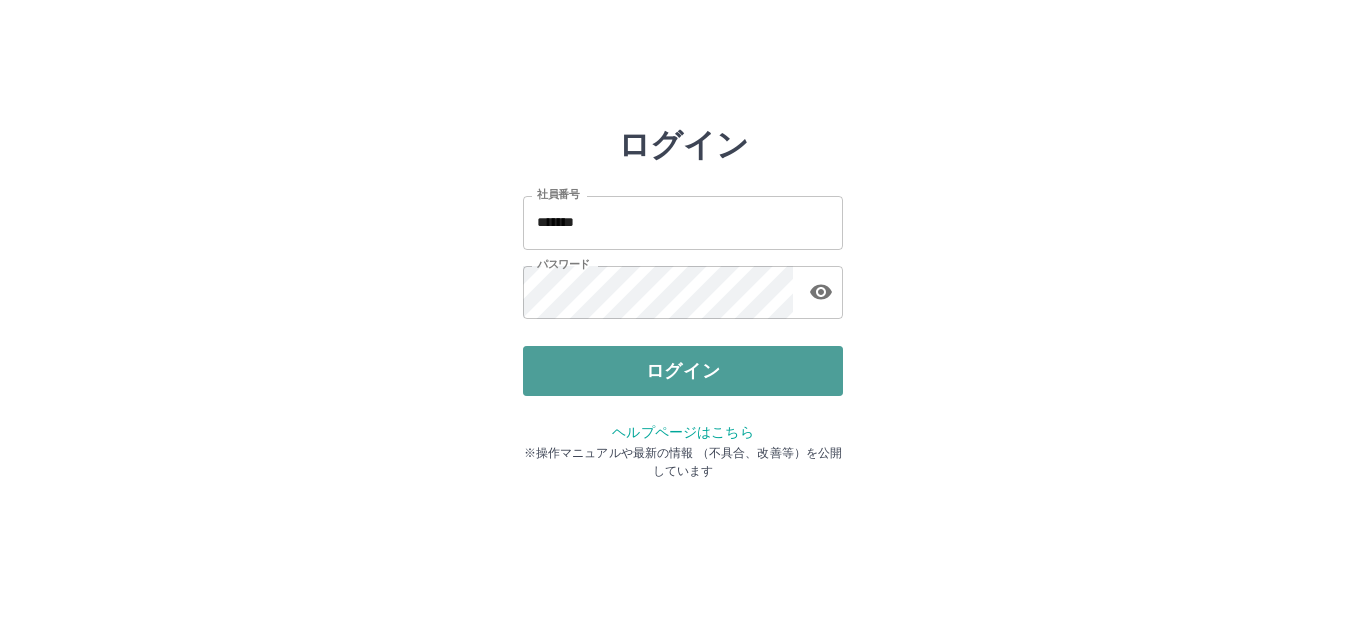 click on "ログイン" at bounding box center (683, 371) 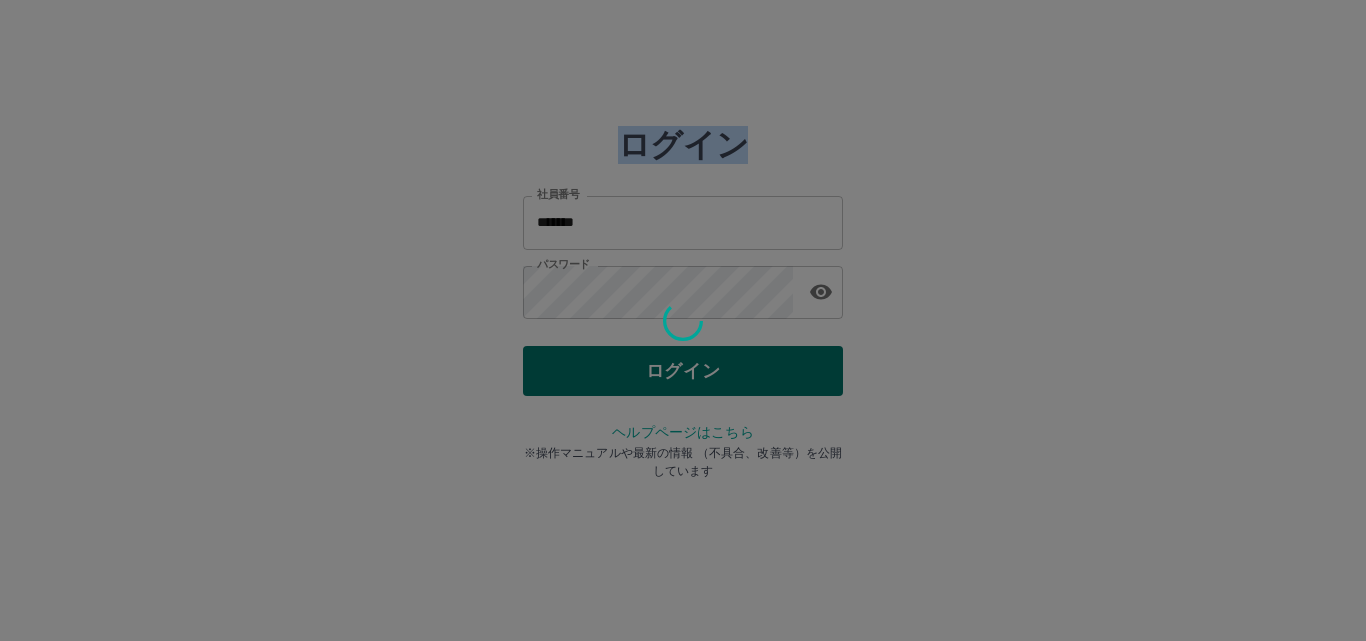 click at bounding box center [683, 320] 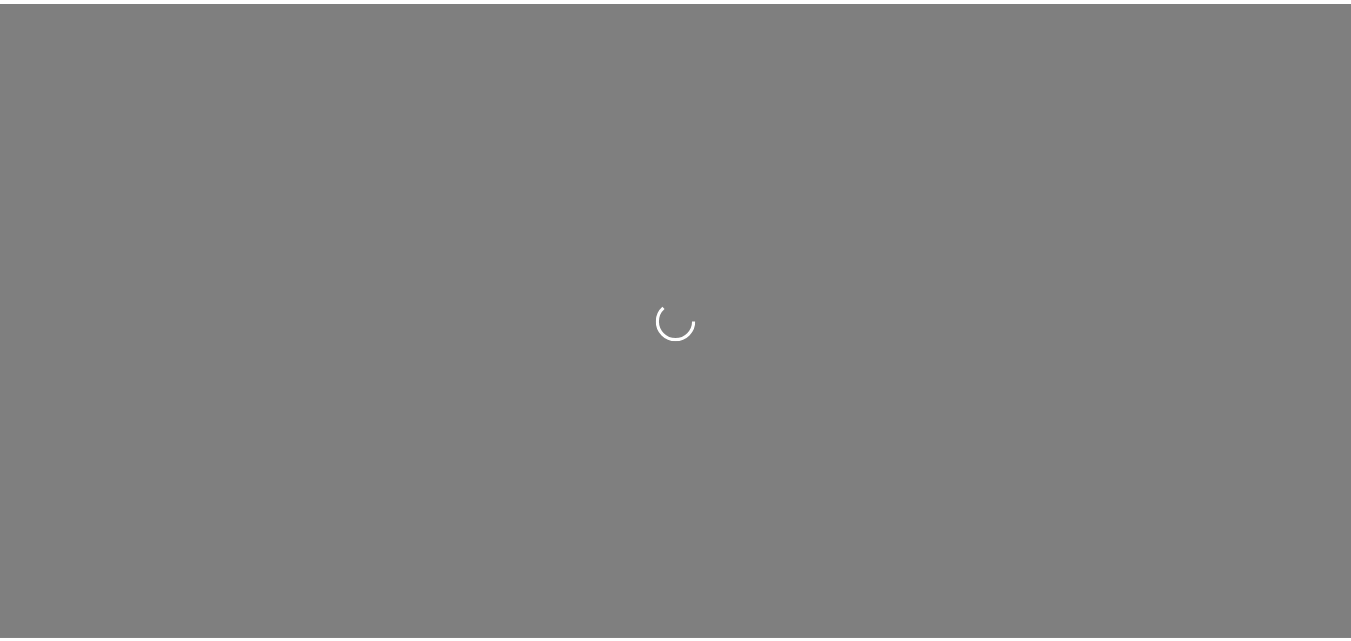 scroll, scrollTop: 0, scrollLeft: 0, axis: both 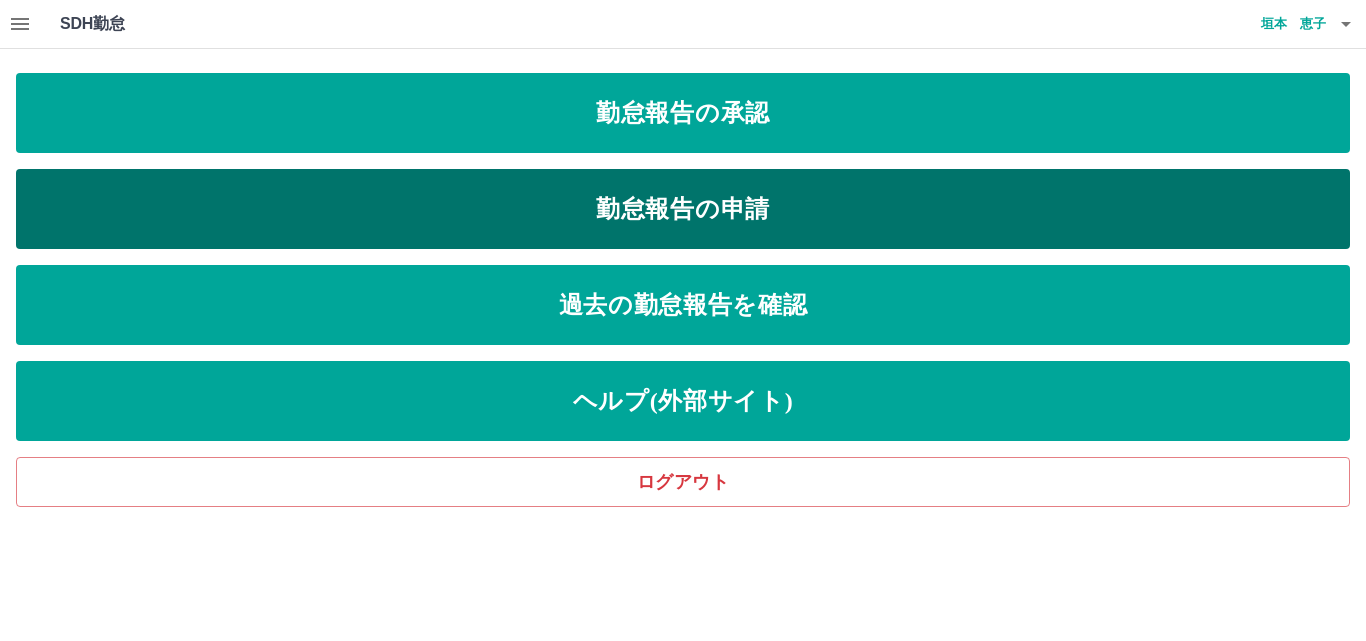 click on "勤怠報告の申請" at bounding box center [683, 209] 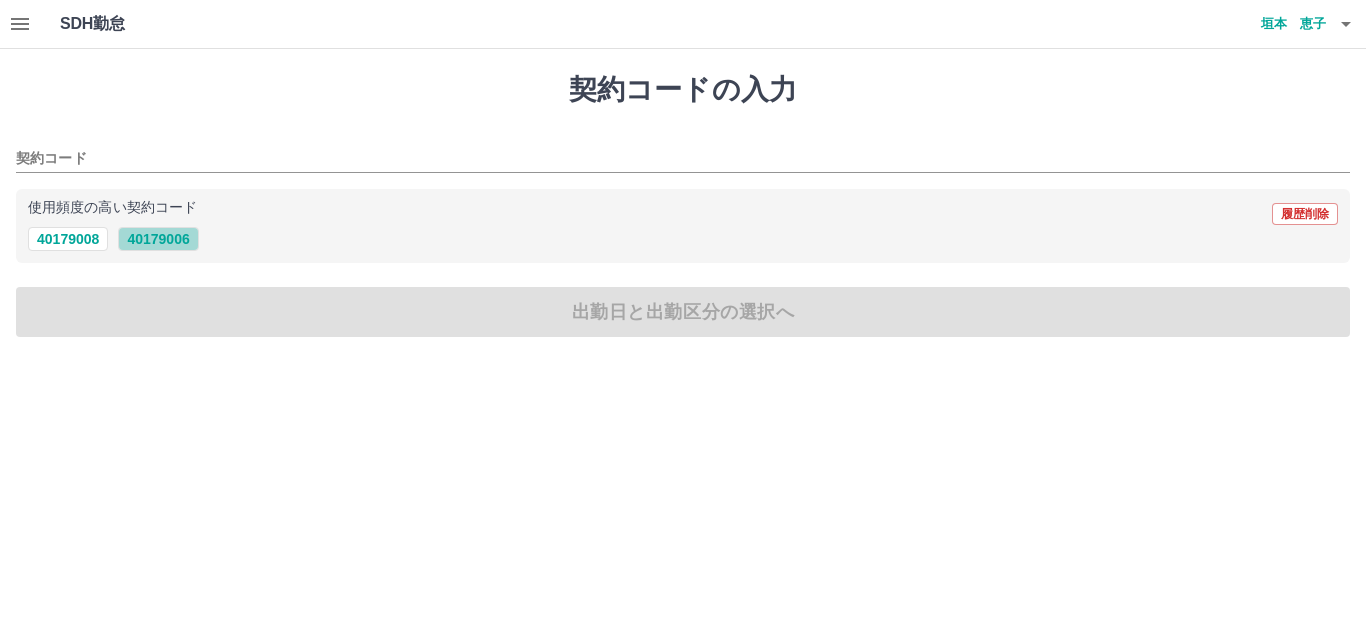 click on "40179006" at bounding box center [158, 239] 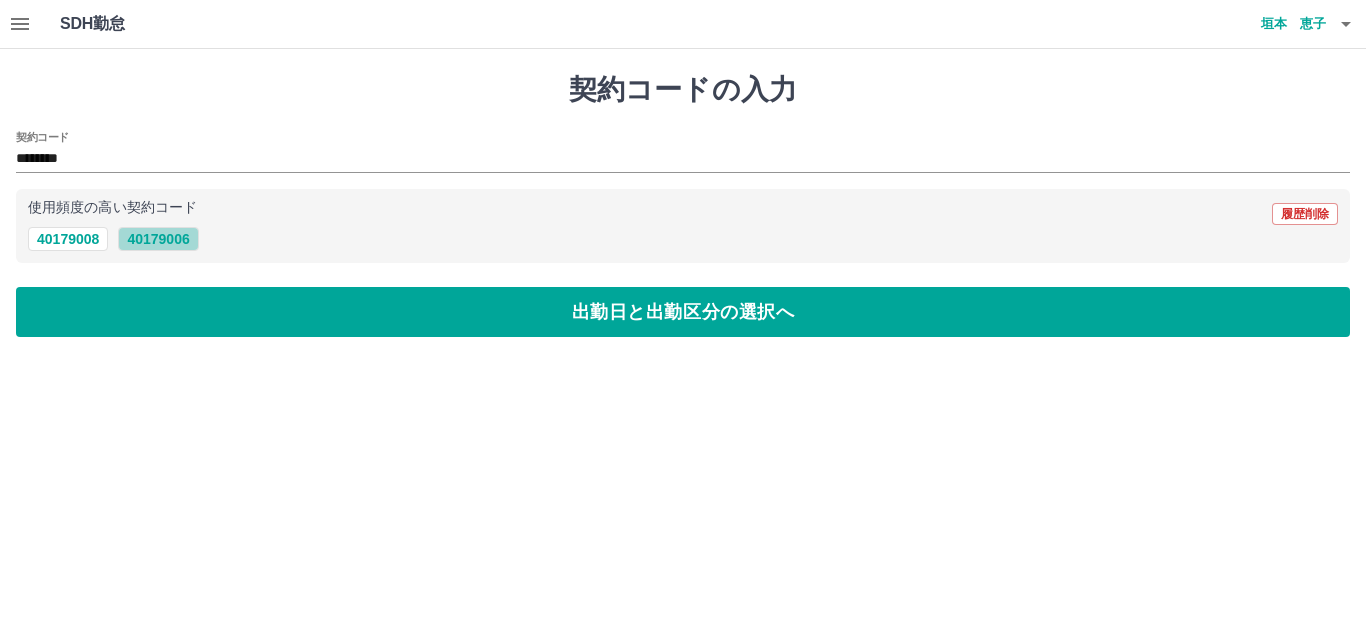 click on "40179006" at bounding box center [158, 239] 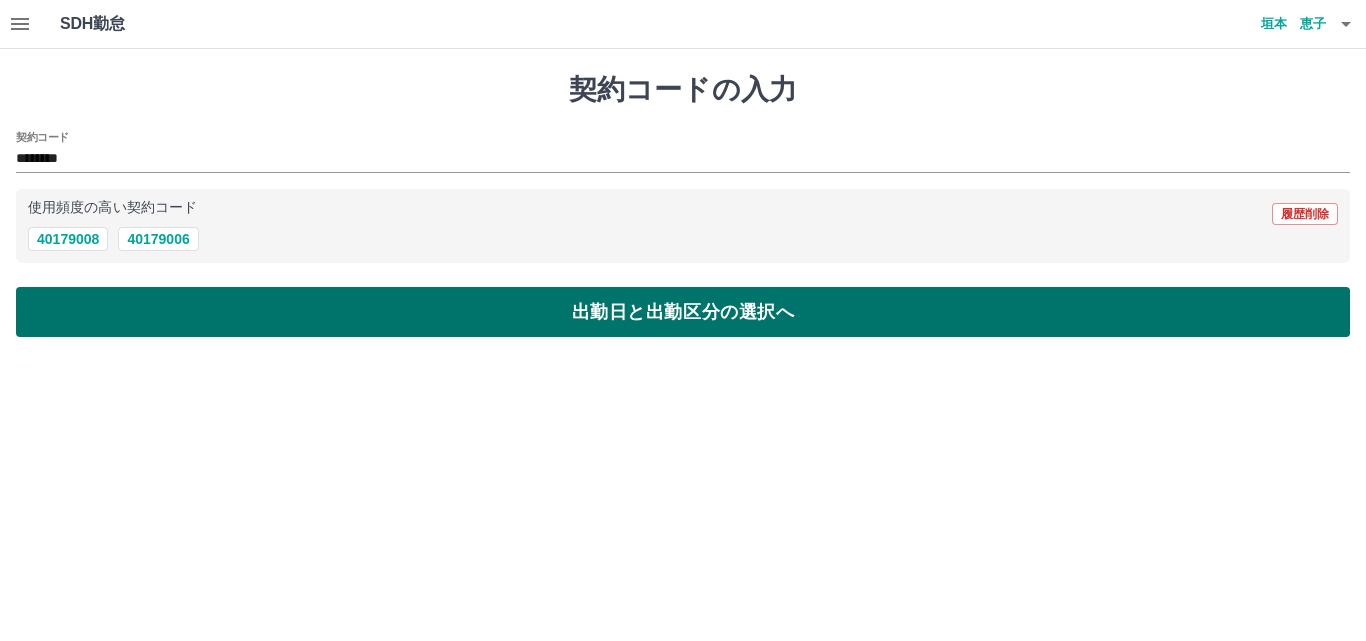 click on "出勤日と出勤区分の選択へ" at bounding box center [683, 312] 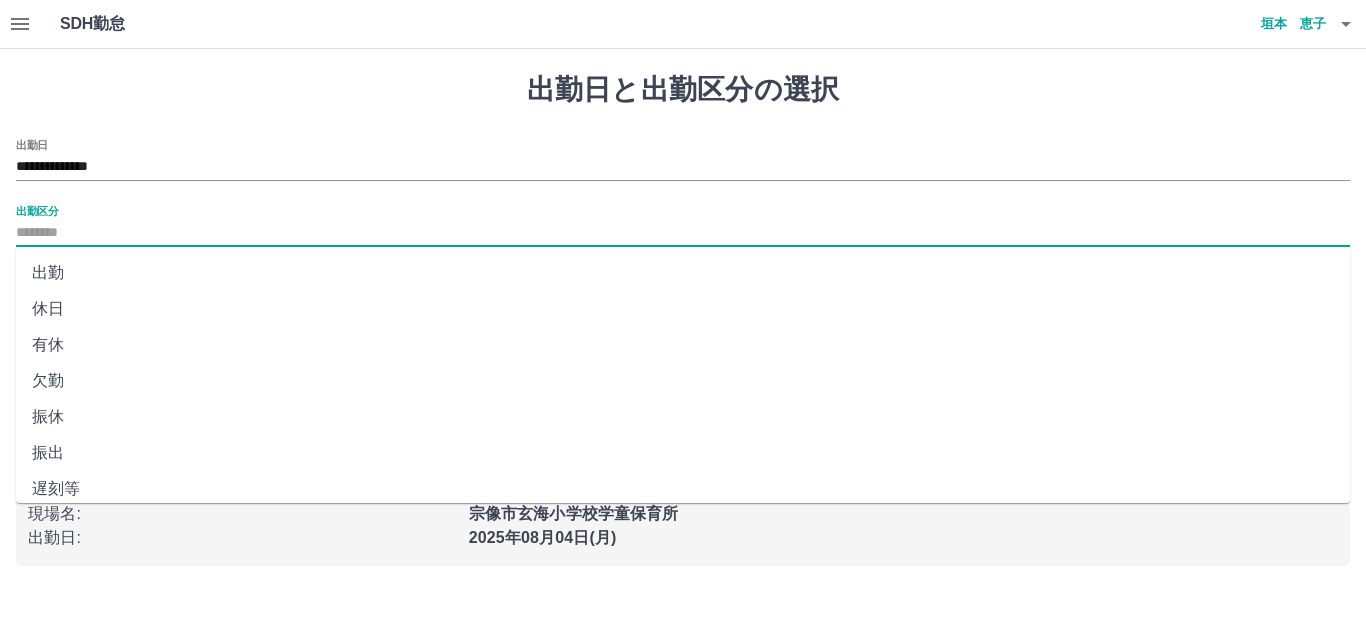 click on "出勤区分" at bounding box center (683, 233) 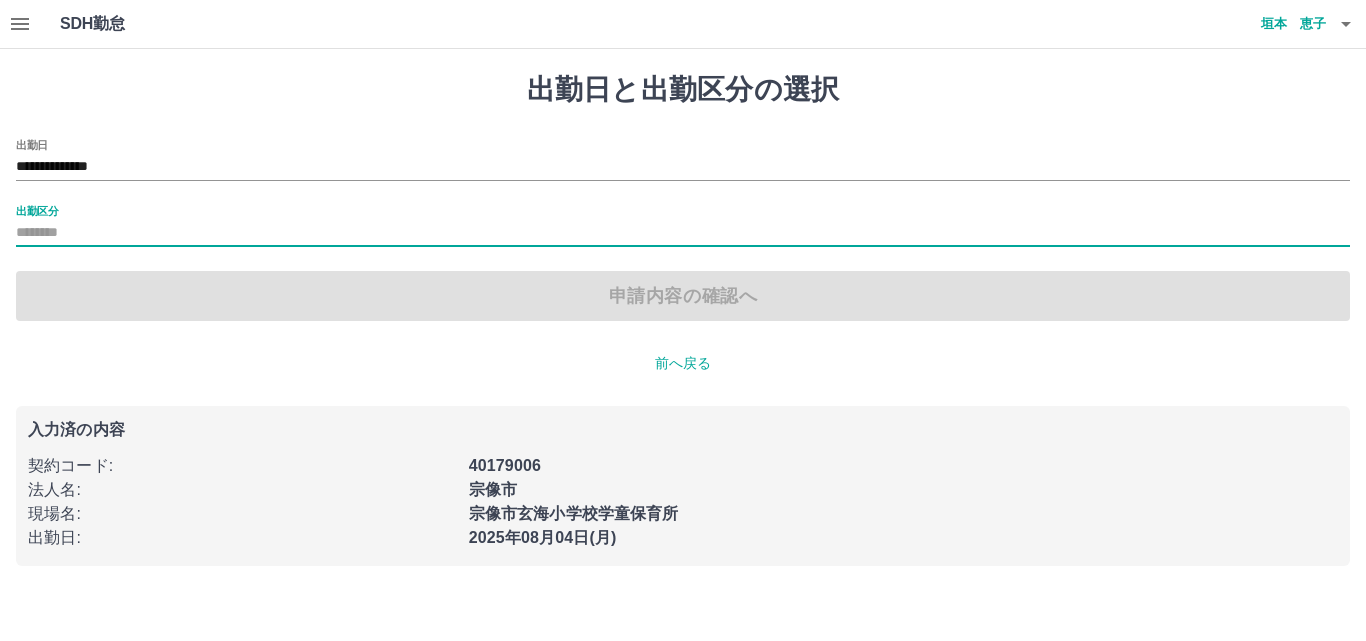 click on "出勤区分" at bounding box center (683, 233) 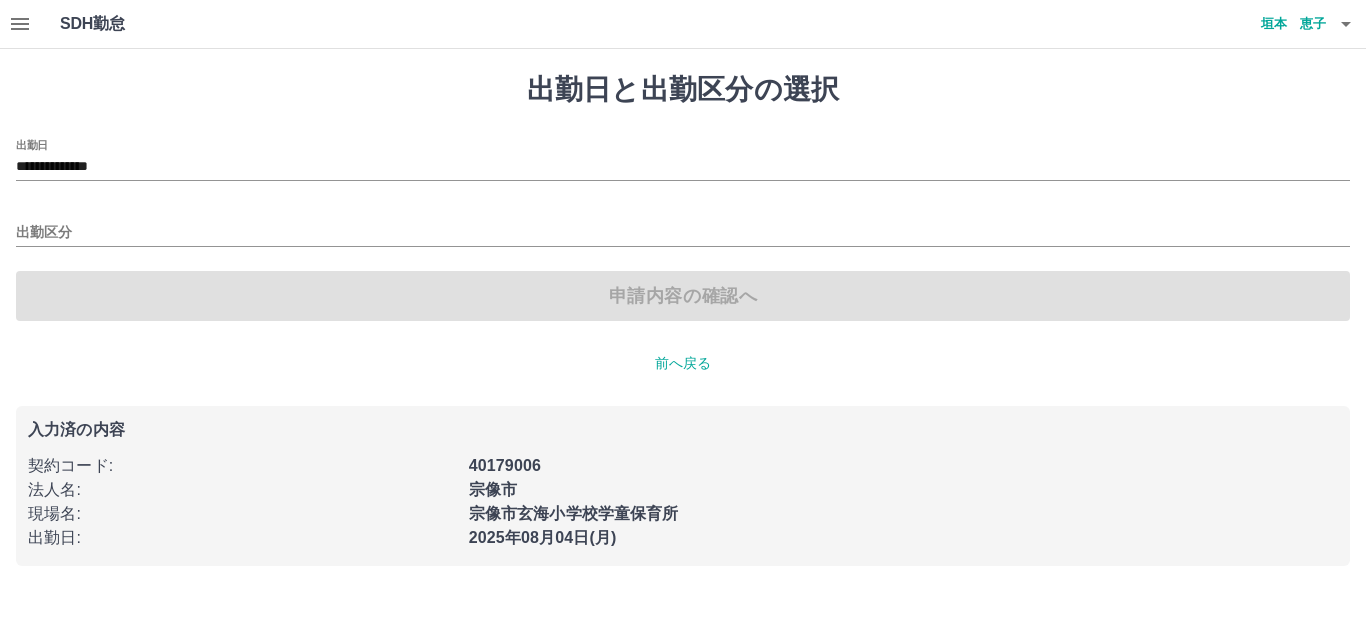 click on "申請内容の確認へ" at bounding box center [683, 296] 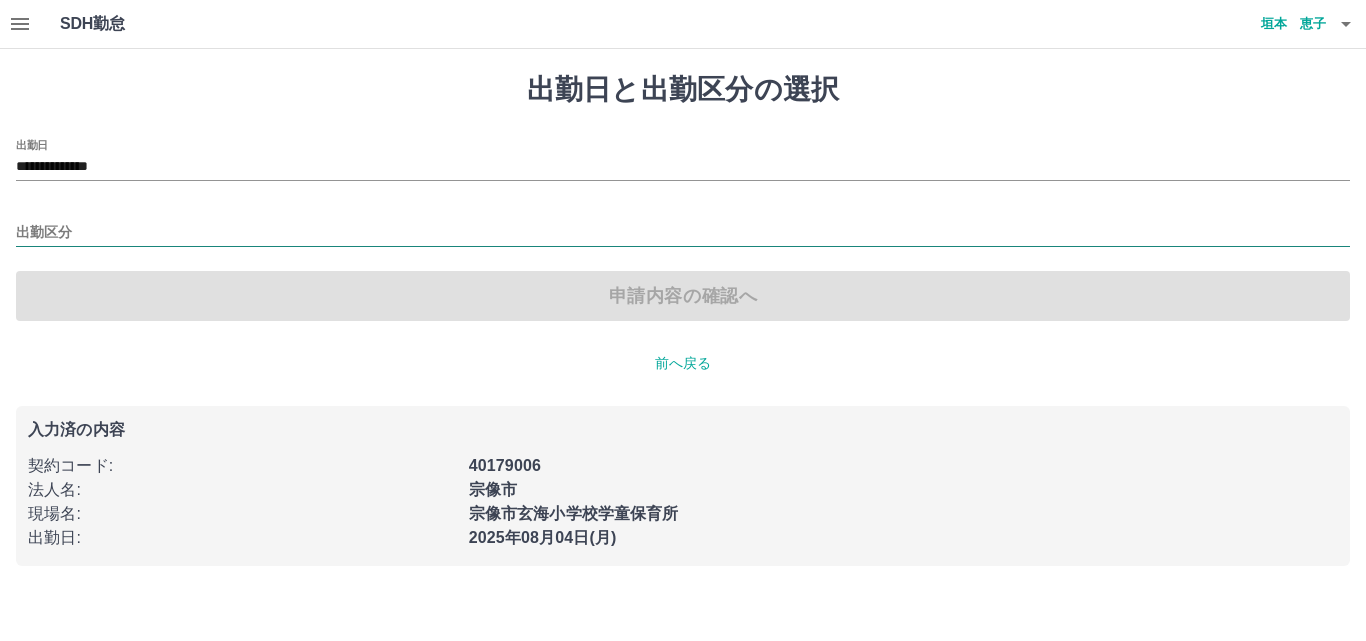 click on "出勤区分" at bounding box center [683, 233] 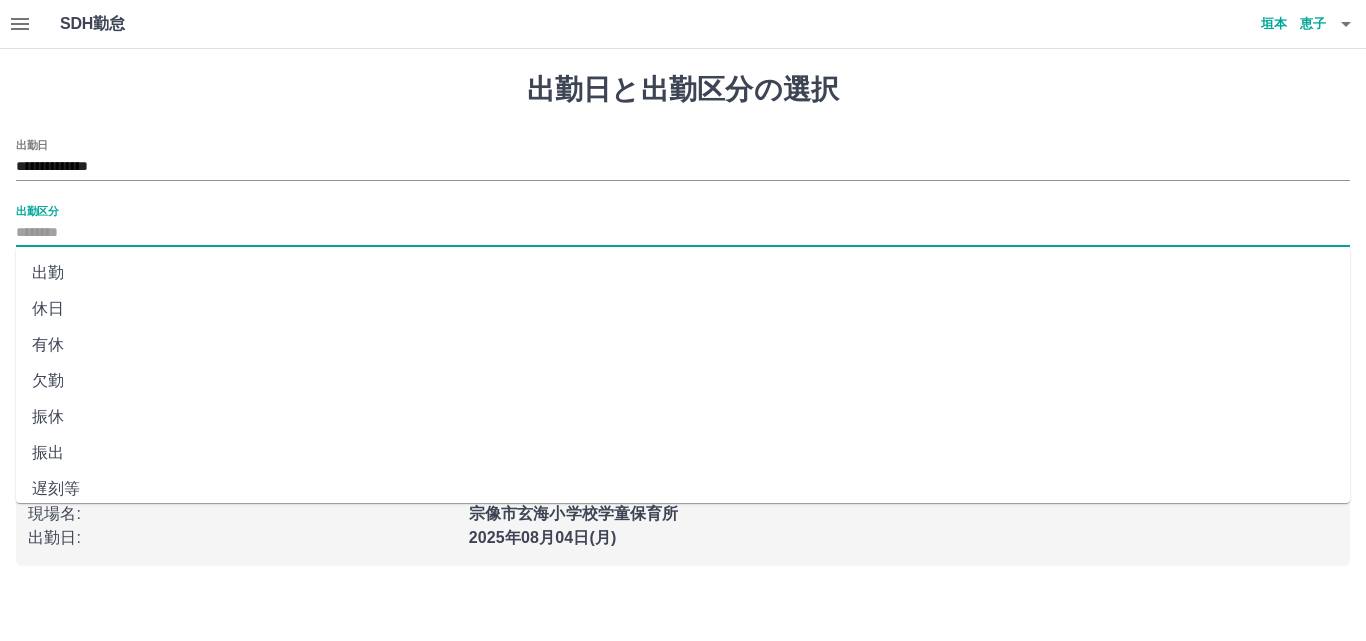 click on "出勤" at bounding box center (683, 273) 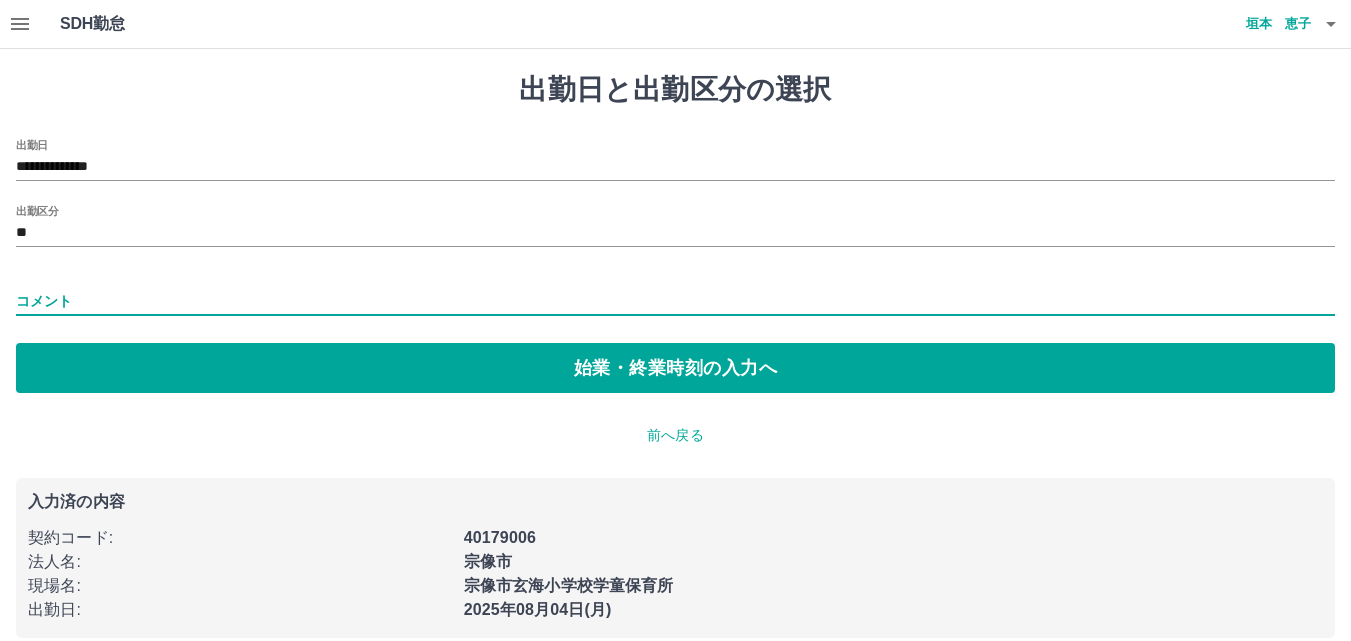 click on "コメント" at bounding box center [675, 301] 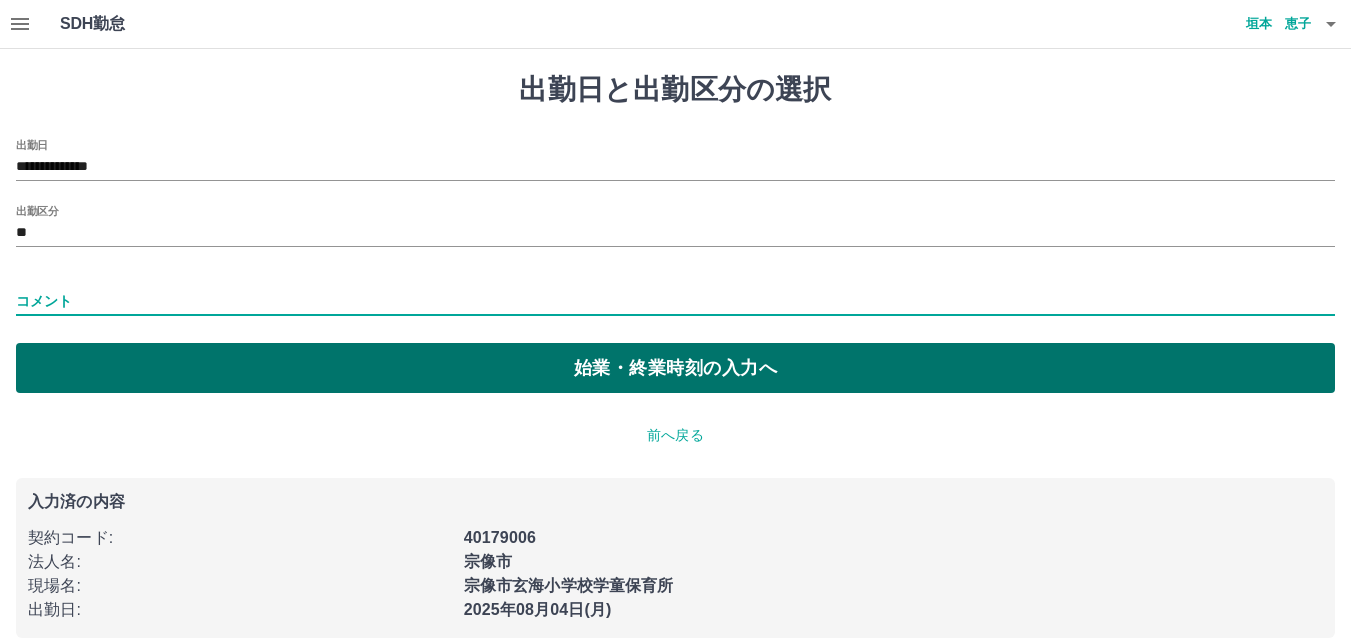 type on "**" 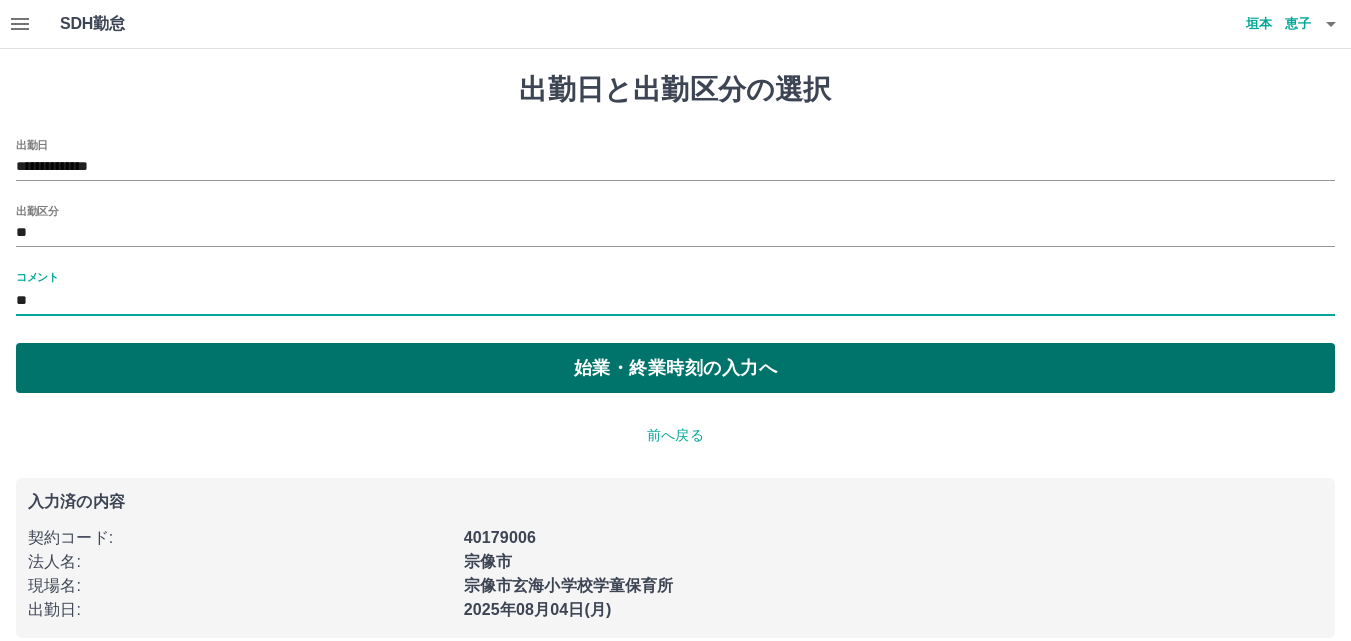 click on "始業・終業時刻の入力へ" at bounding box center (675, 368) 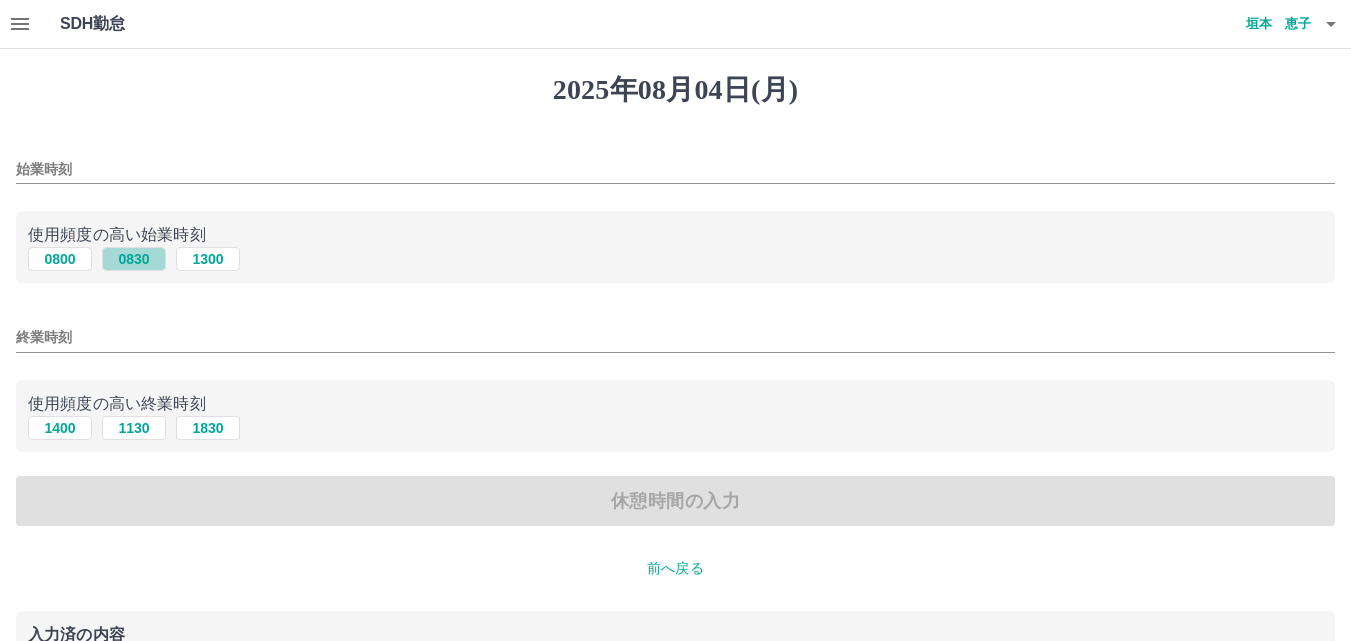 click on "0830" at bounding box center (134, 259) 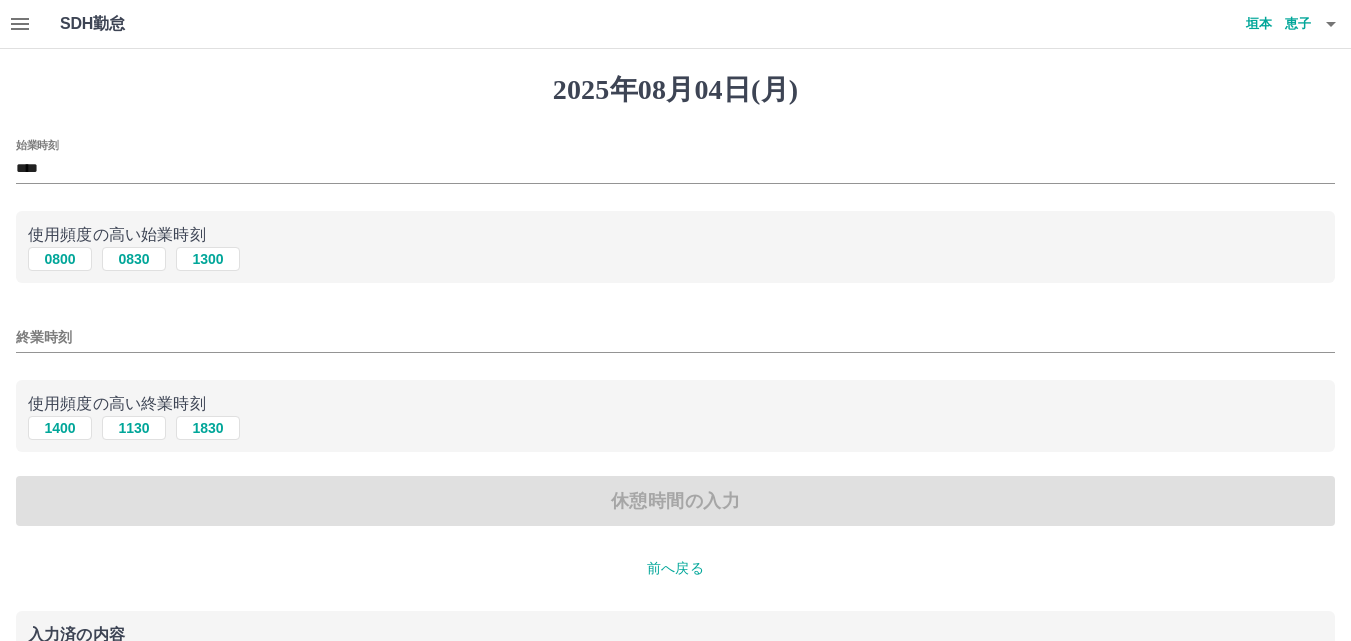 click on "使用頻度の高い終業時刻" at bounding box center (675, 404) 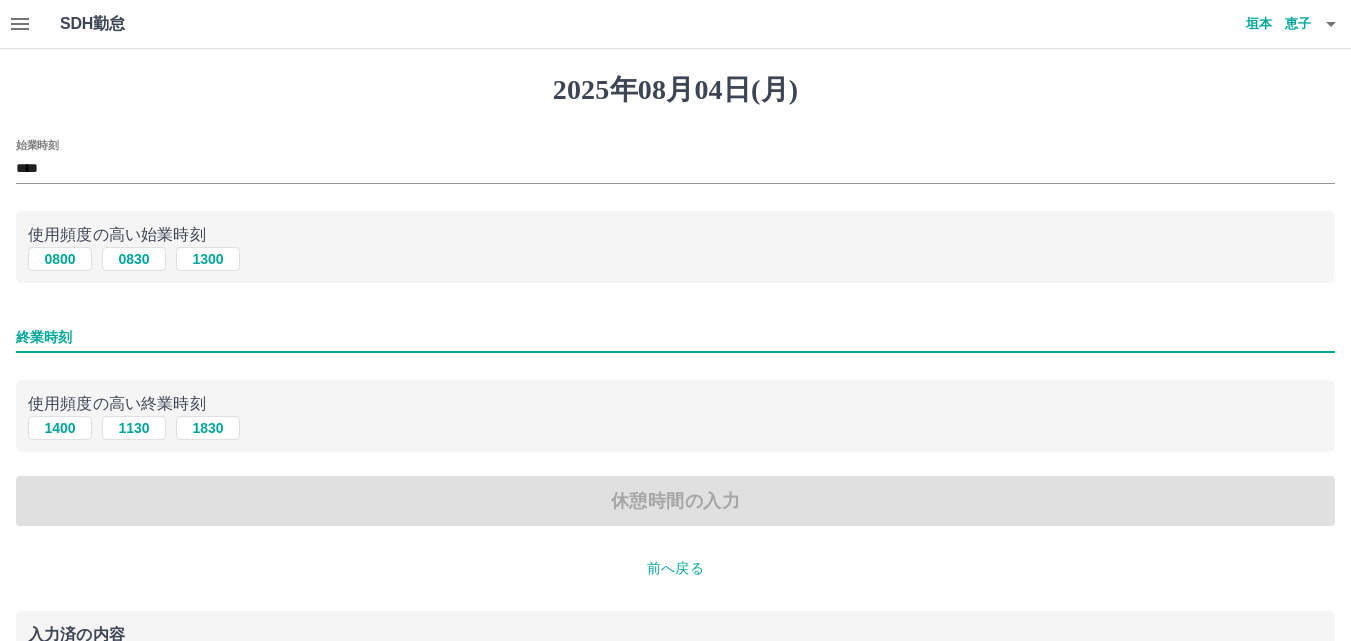 type on "****" 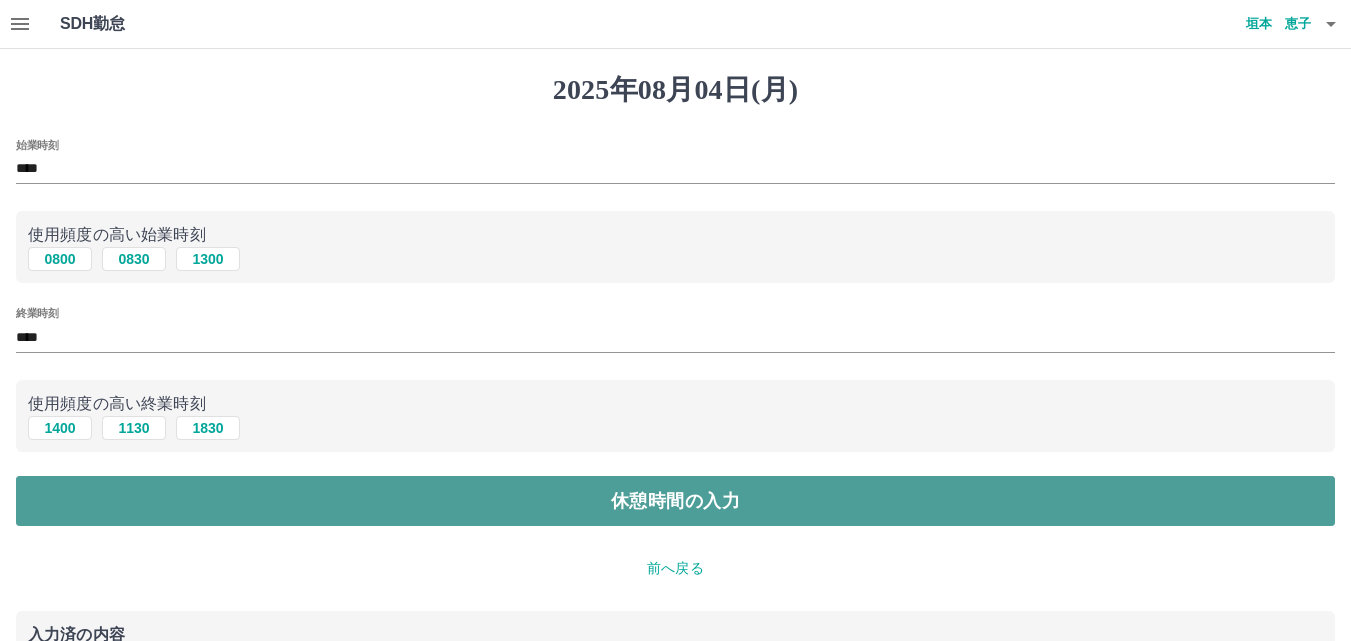 click on "休憩時間の入力" at bounding box center (675, 501) 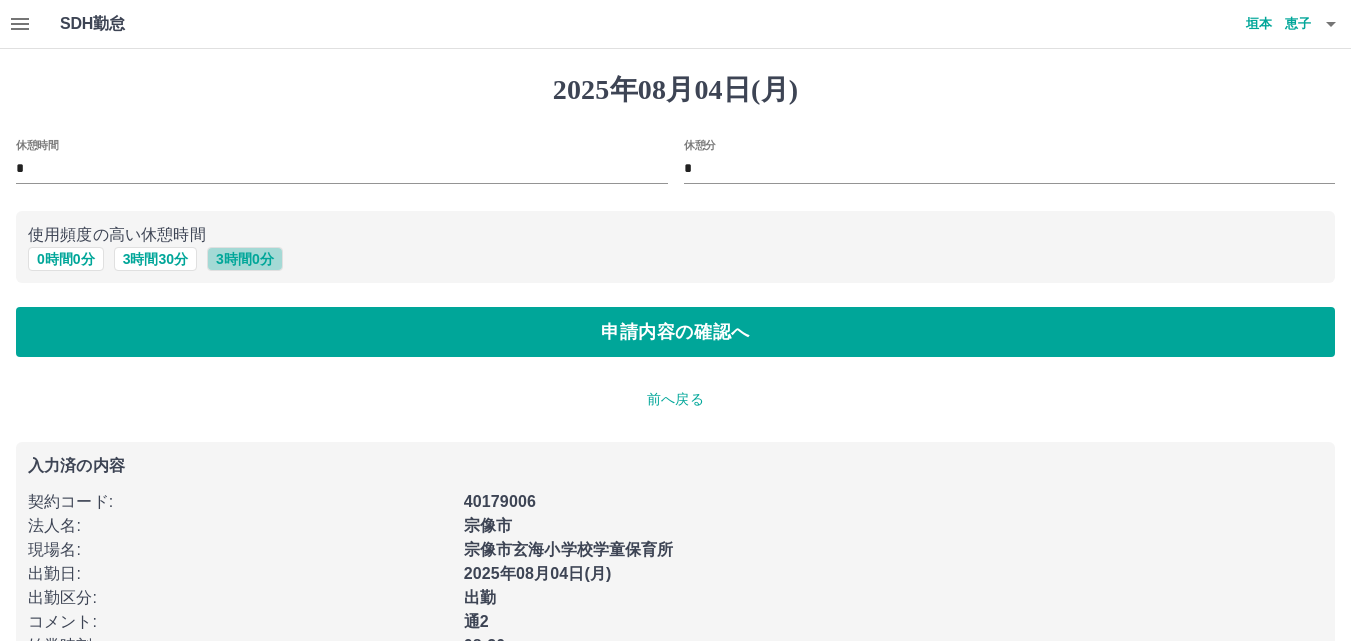 click on "3 時間 0 分" at bounding box center [245, 259] 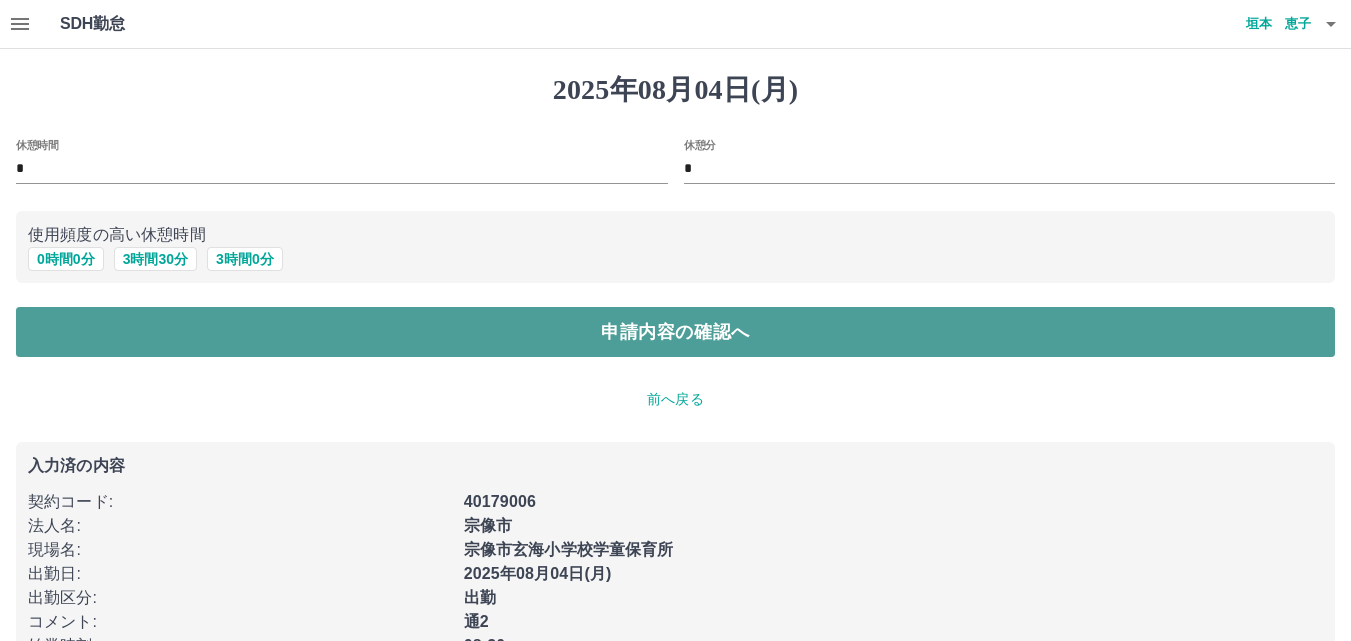 click on "申請内容の確認へ" at bounding box center [675, 332] 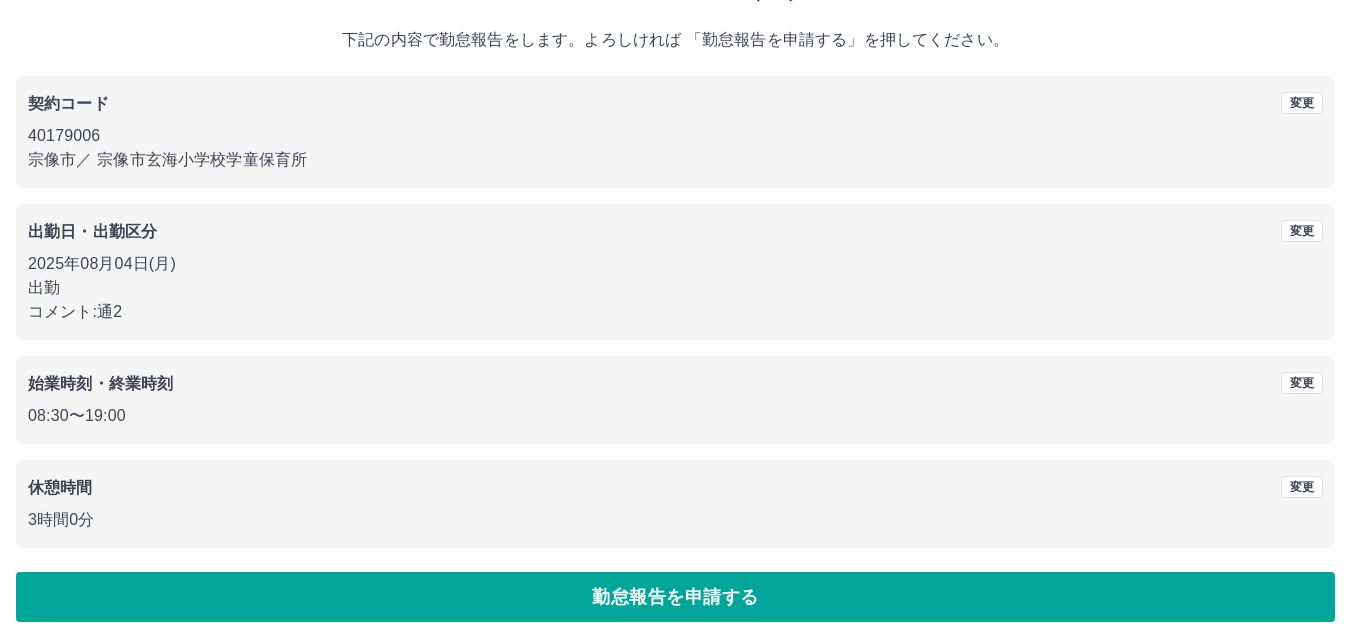 scroll, scrollTop: 108, scrollLeft: 0, axis: vertical 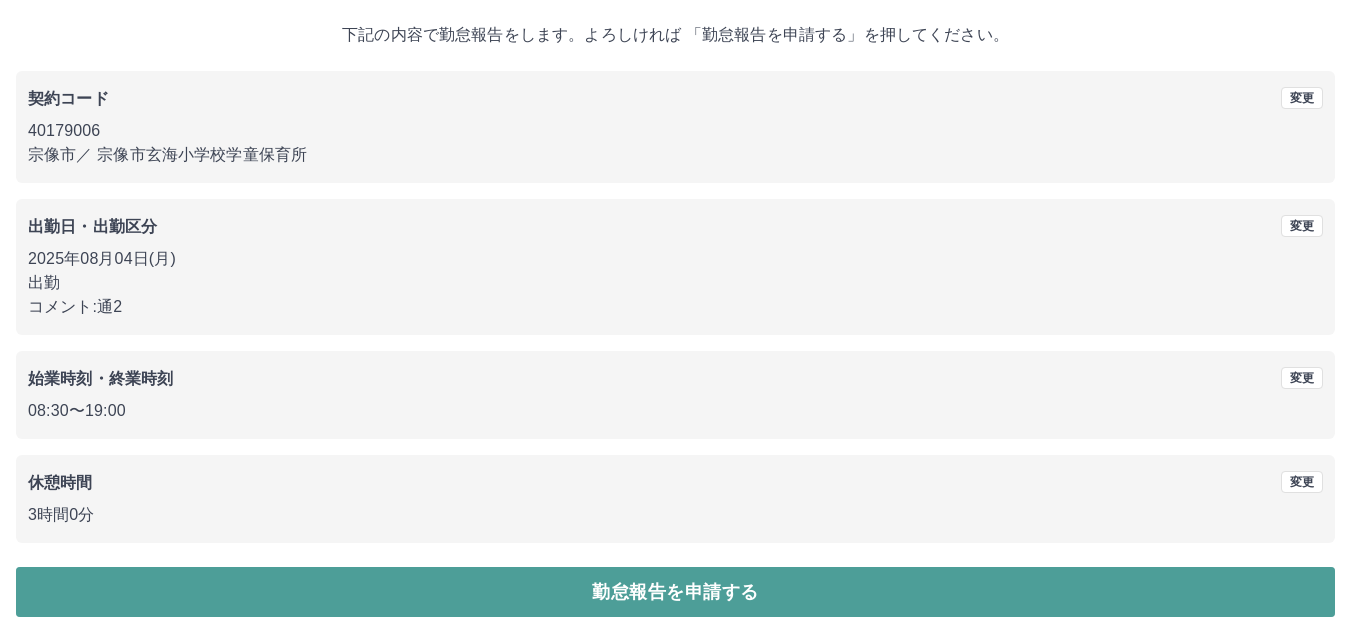 click on "勤怠報告を申請する" at bounding box center (675, 592) 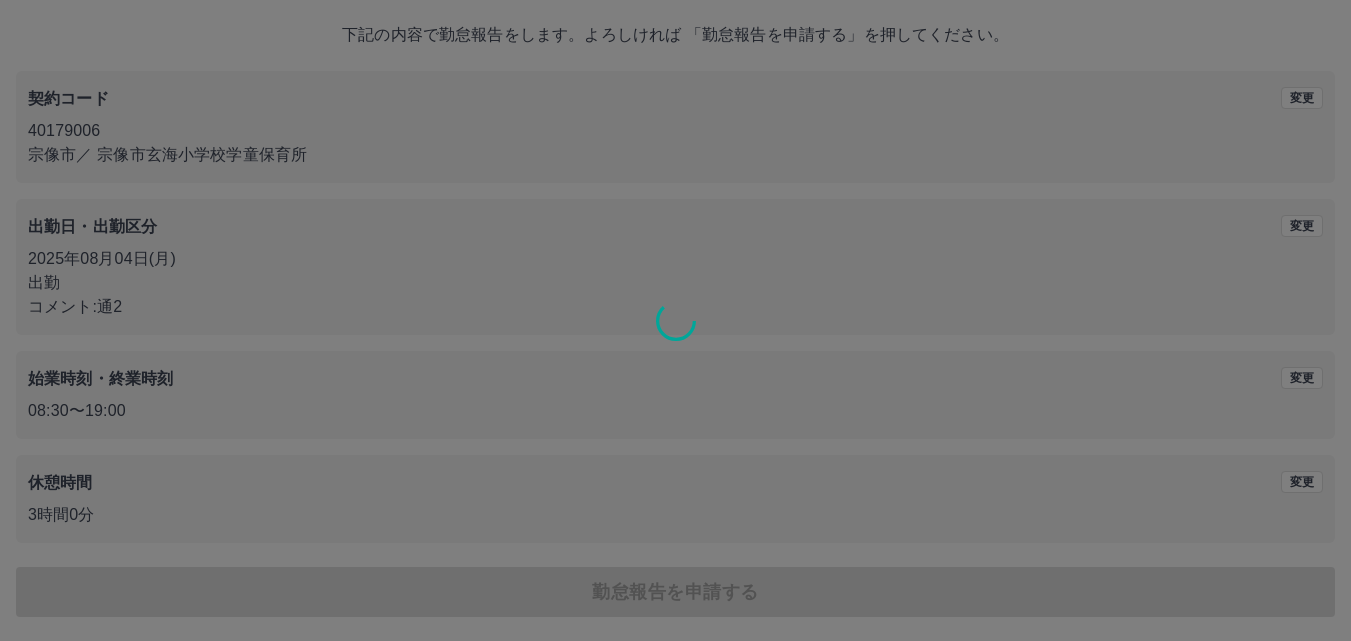 click at bounding box center (675, 320) 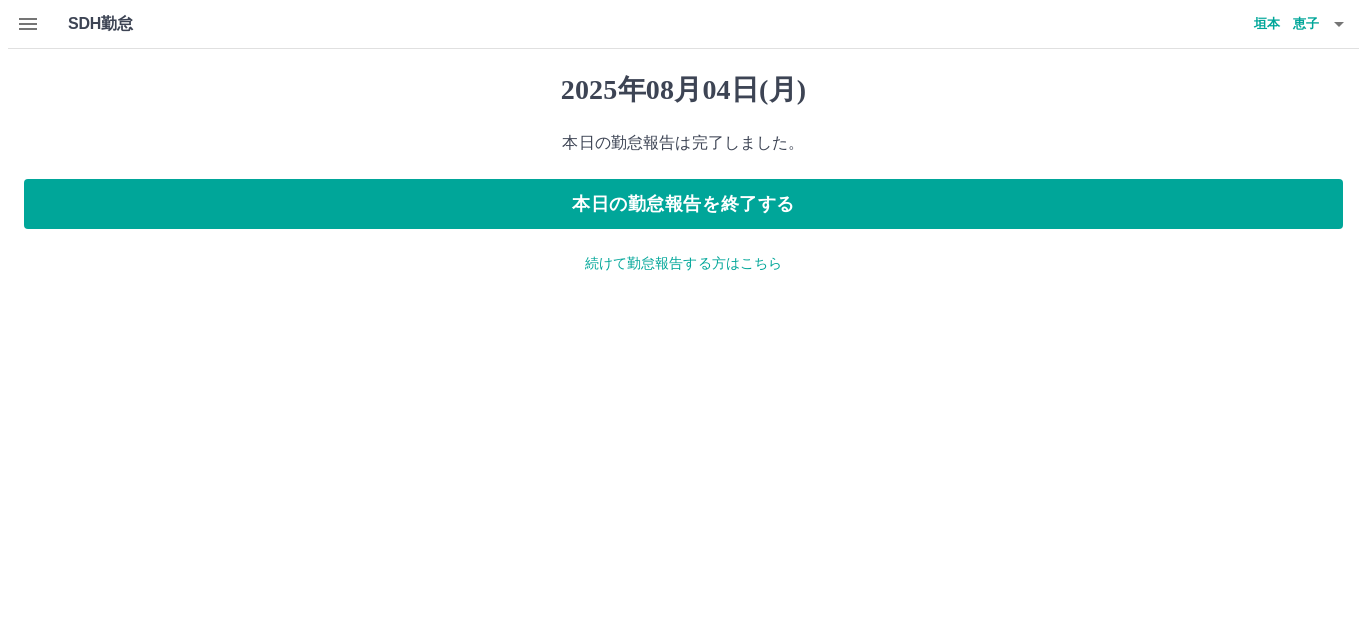 scroll, scrollTop: 0, scrollLeft: 0, axis: both 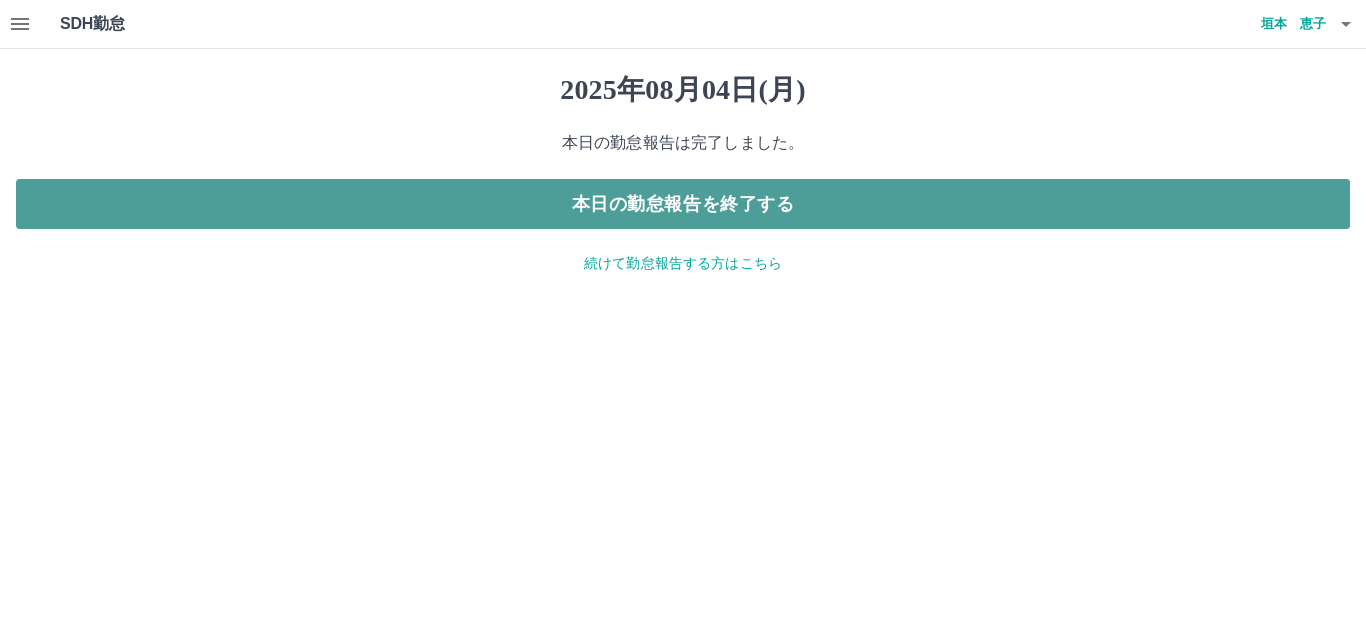 click on "本日の勤怠報告を終了する" at bounding box center [683, 204] 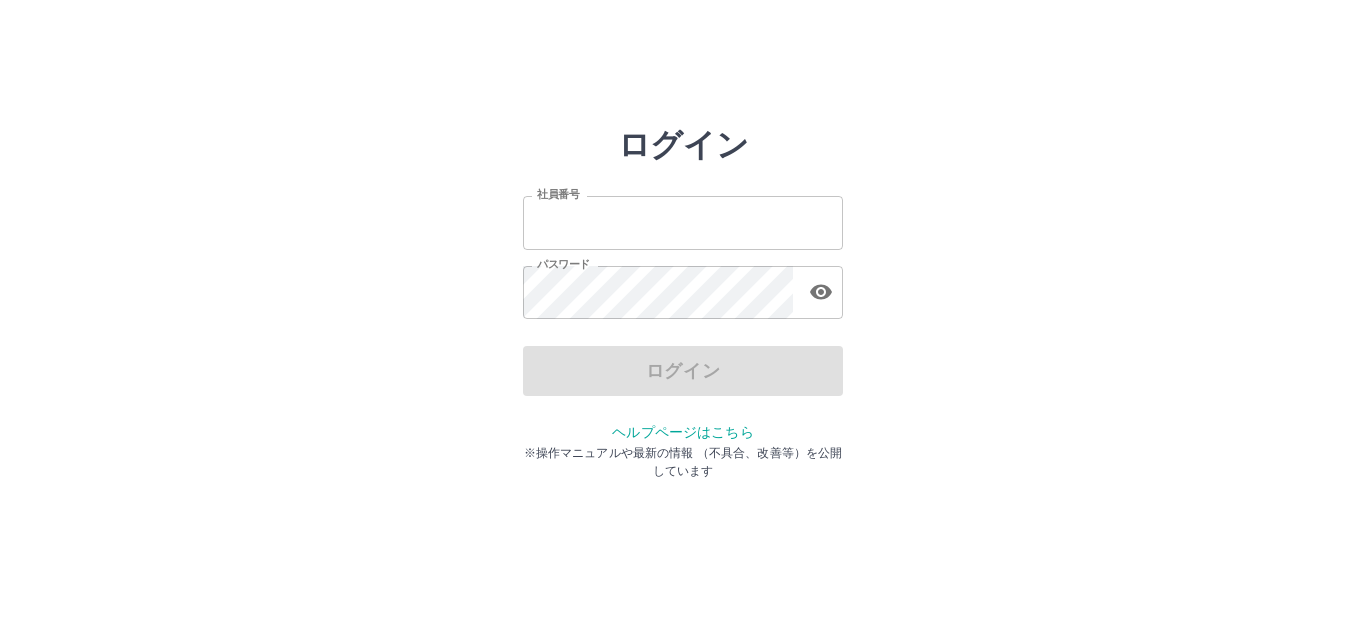 scroll, scrollTop: 0, scrollLeft: 0, axis: both 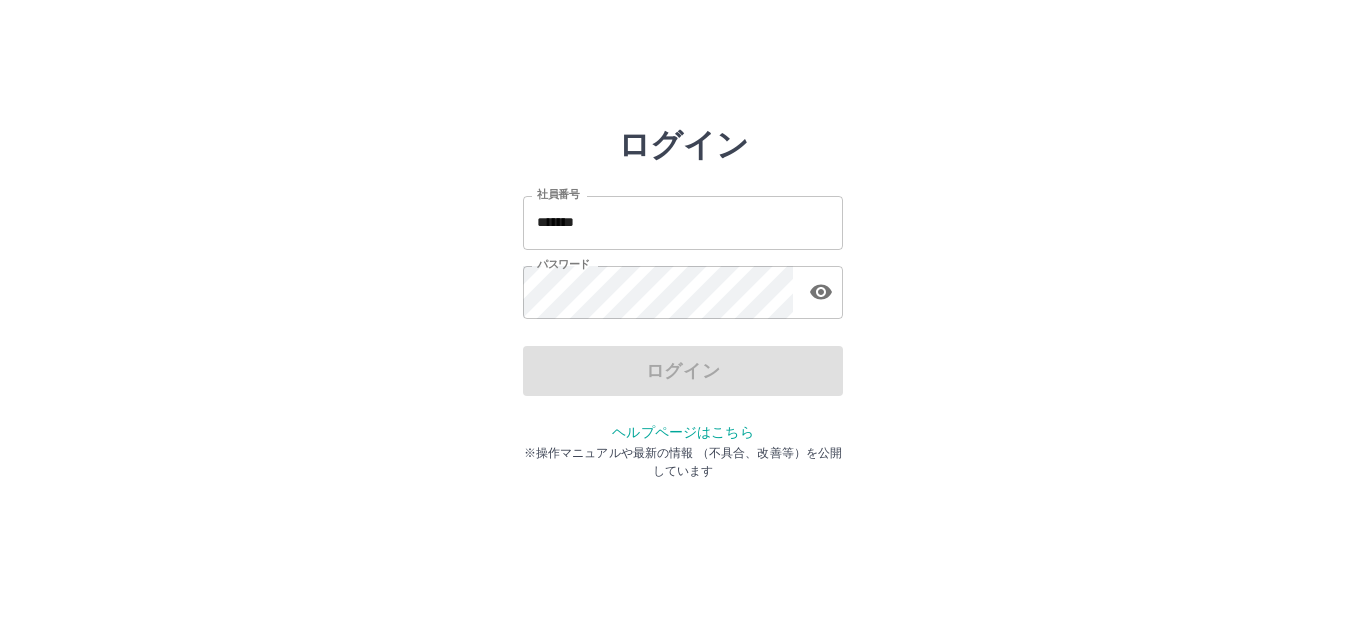 click on "ログイン" at bounding box center [683, 371] 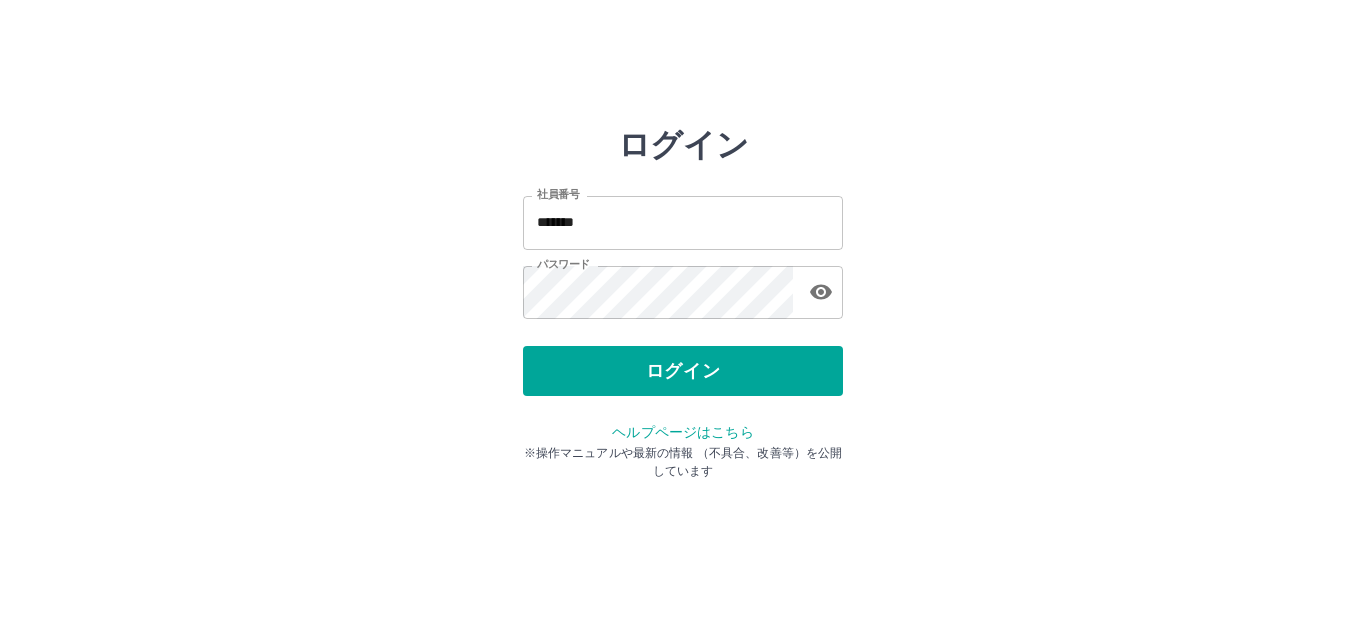 click on "ログイン" at bounding box center (683, 371) 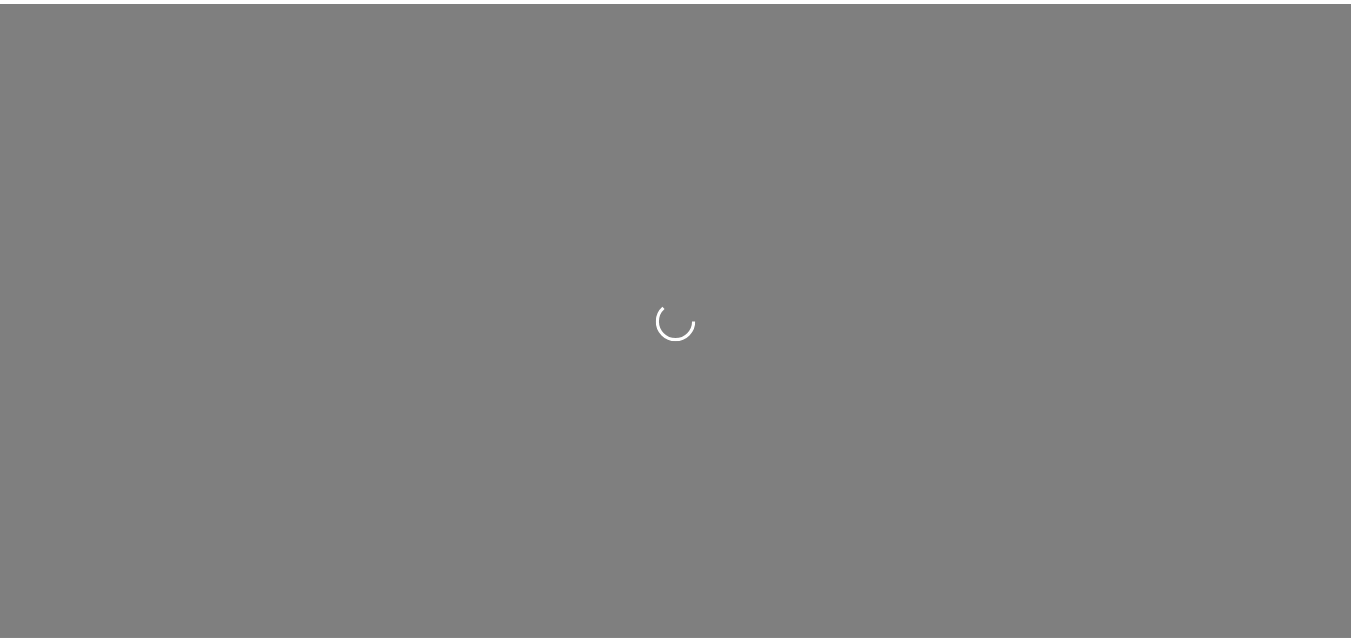 scroll, scrollTop: 0, scrollLeft: 0, axis: both 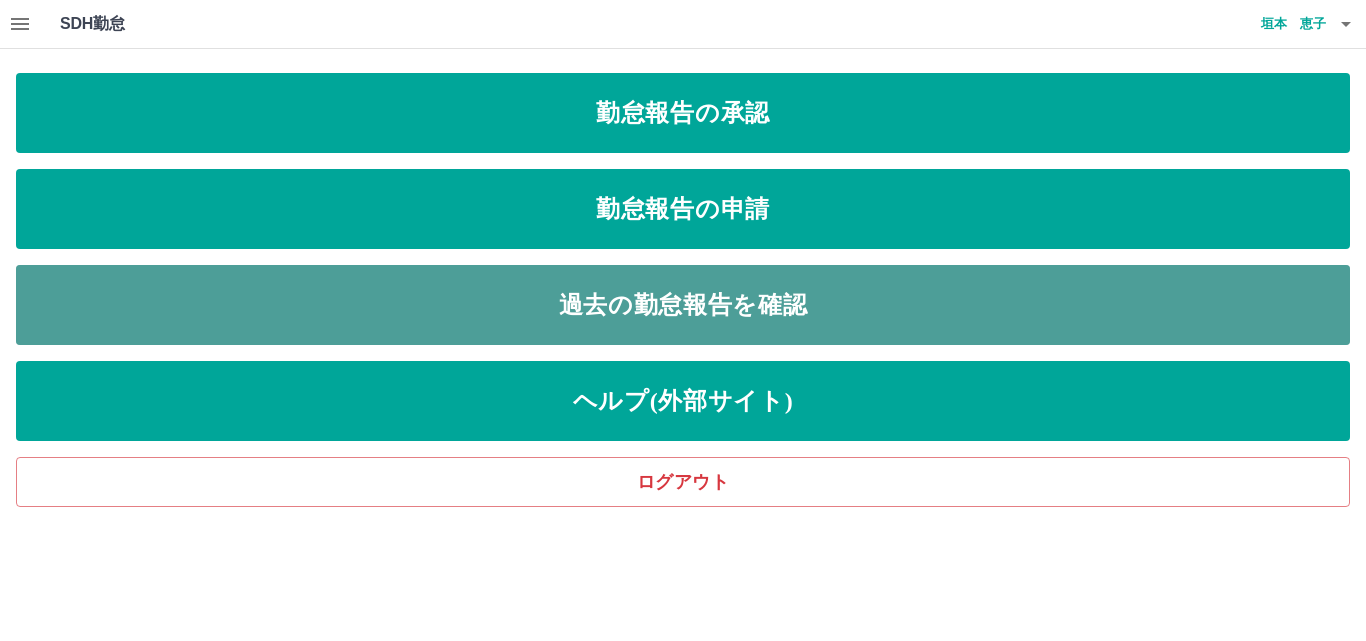 click on "過去の勤怠報告を確認" at bounding box center (683, 305) 